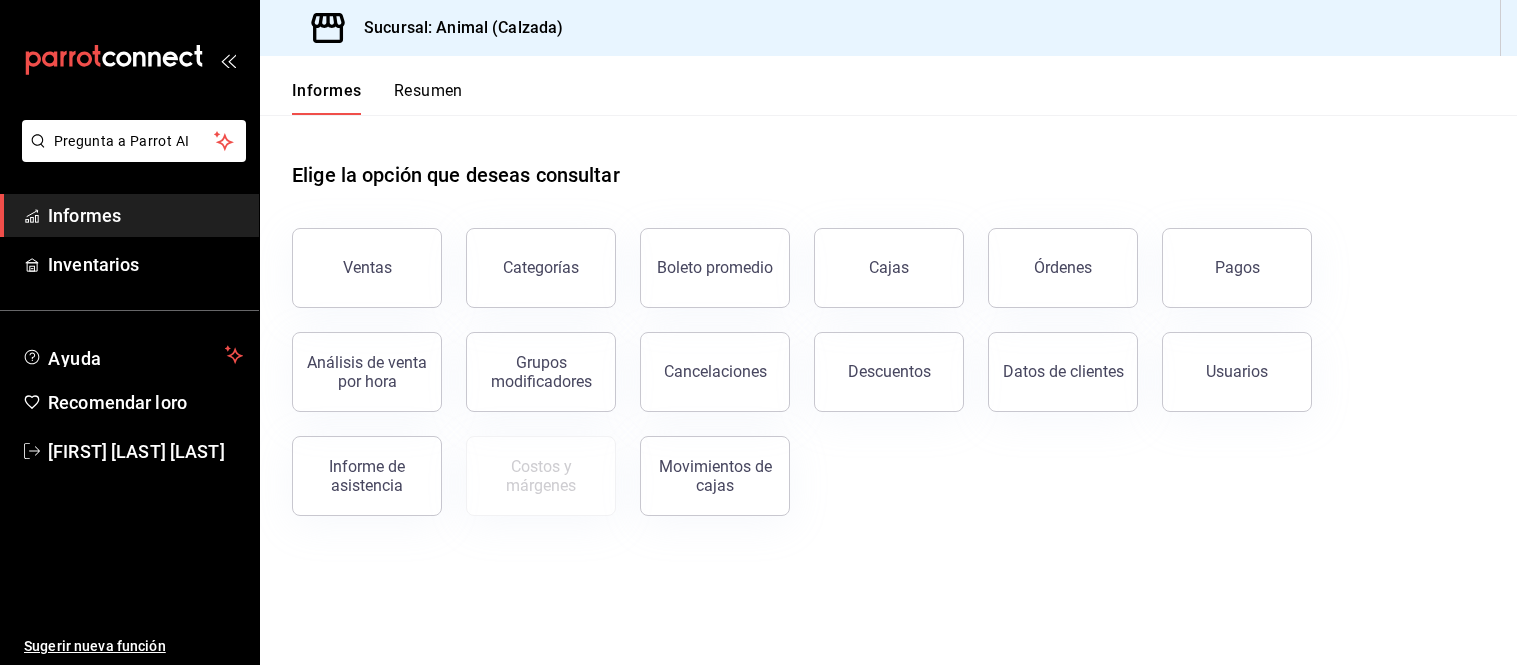 scroll, scrollTop: 0, scrollLeft: 0, axis: both 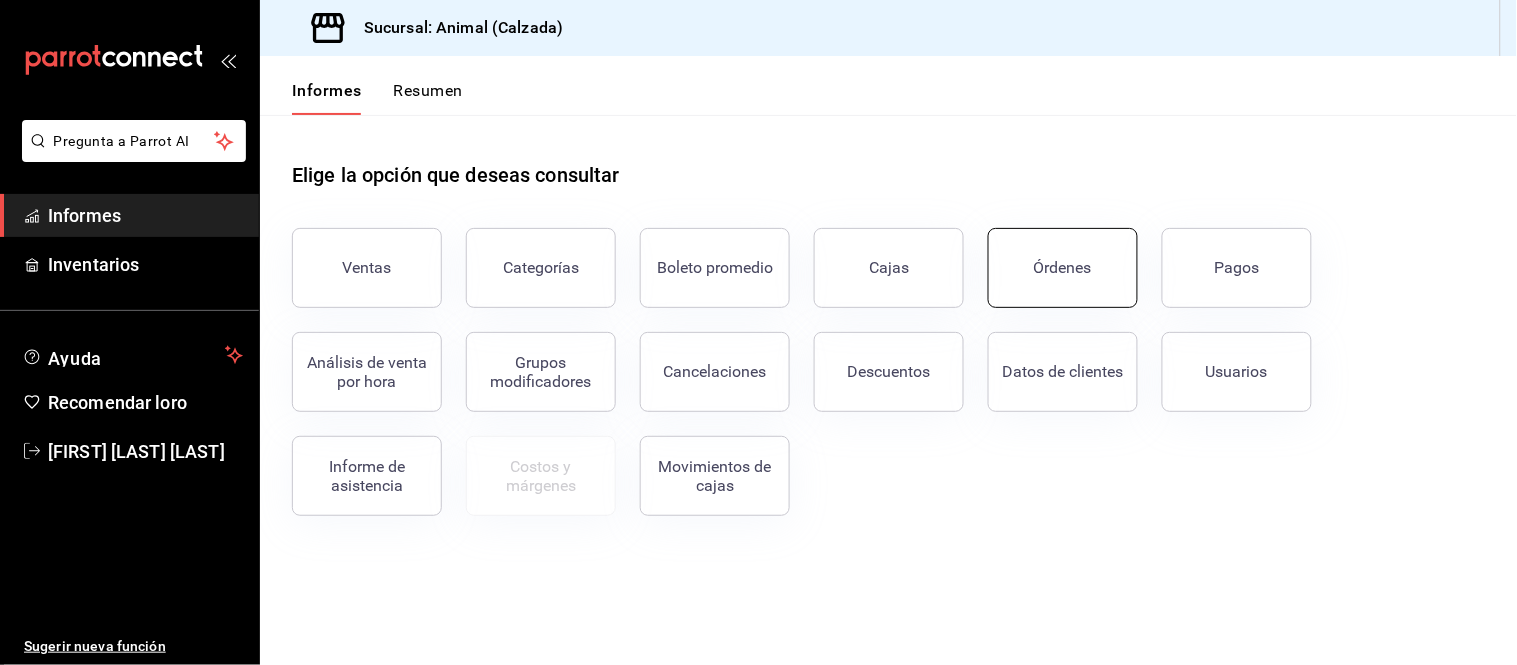 click on "Órdenes" at bounding box center (1063, 268) 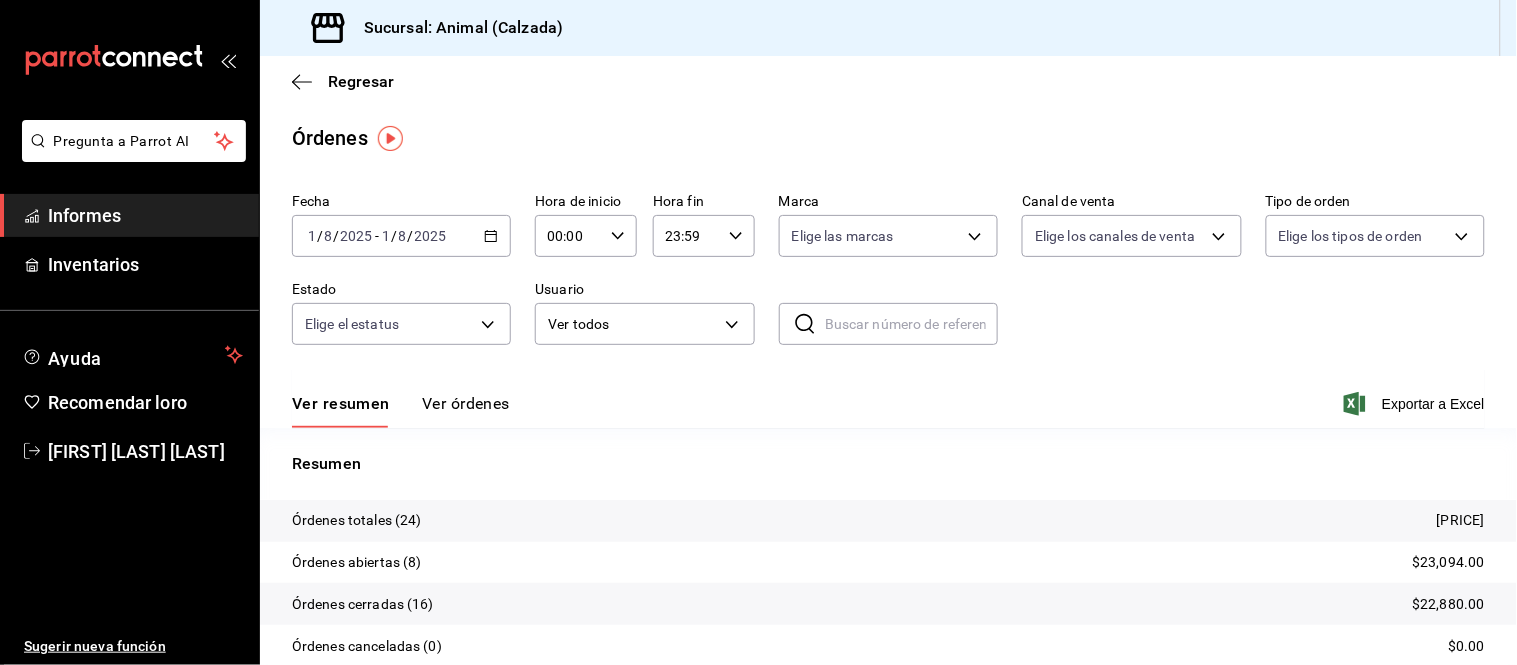 click on "Ver órdenes" at bounding box center (466, 403) 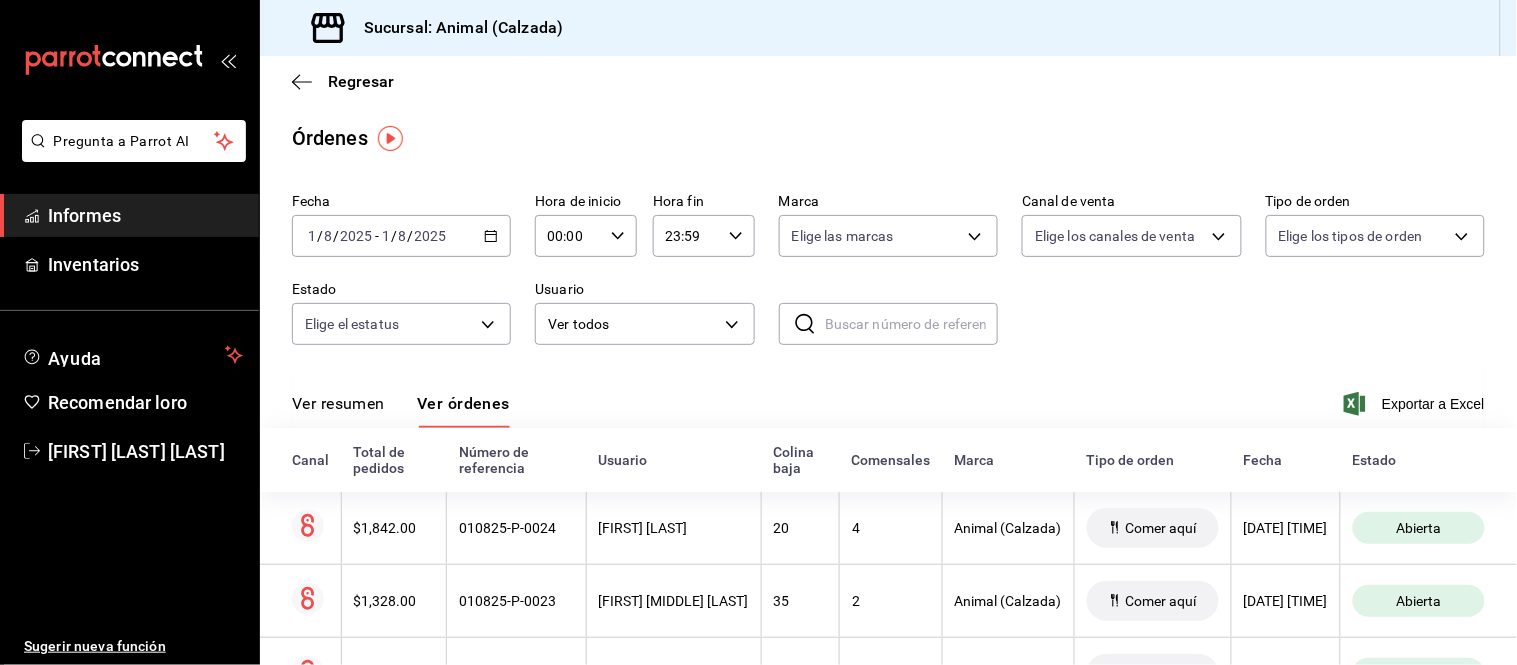 click on "Ver resumen" at bounding box center (338, 403) 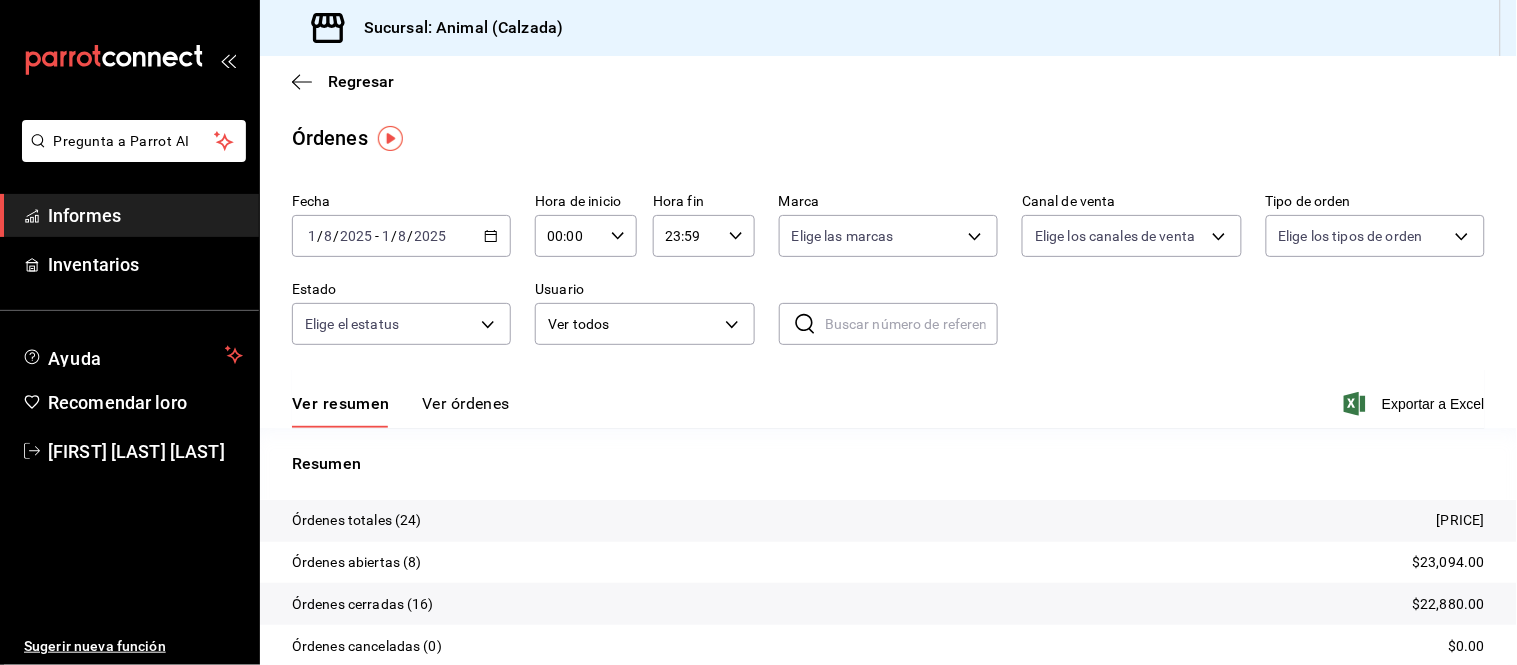 click on "Ver órdenes" at bounding box center [466, 403] 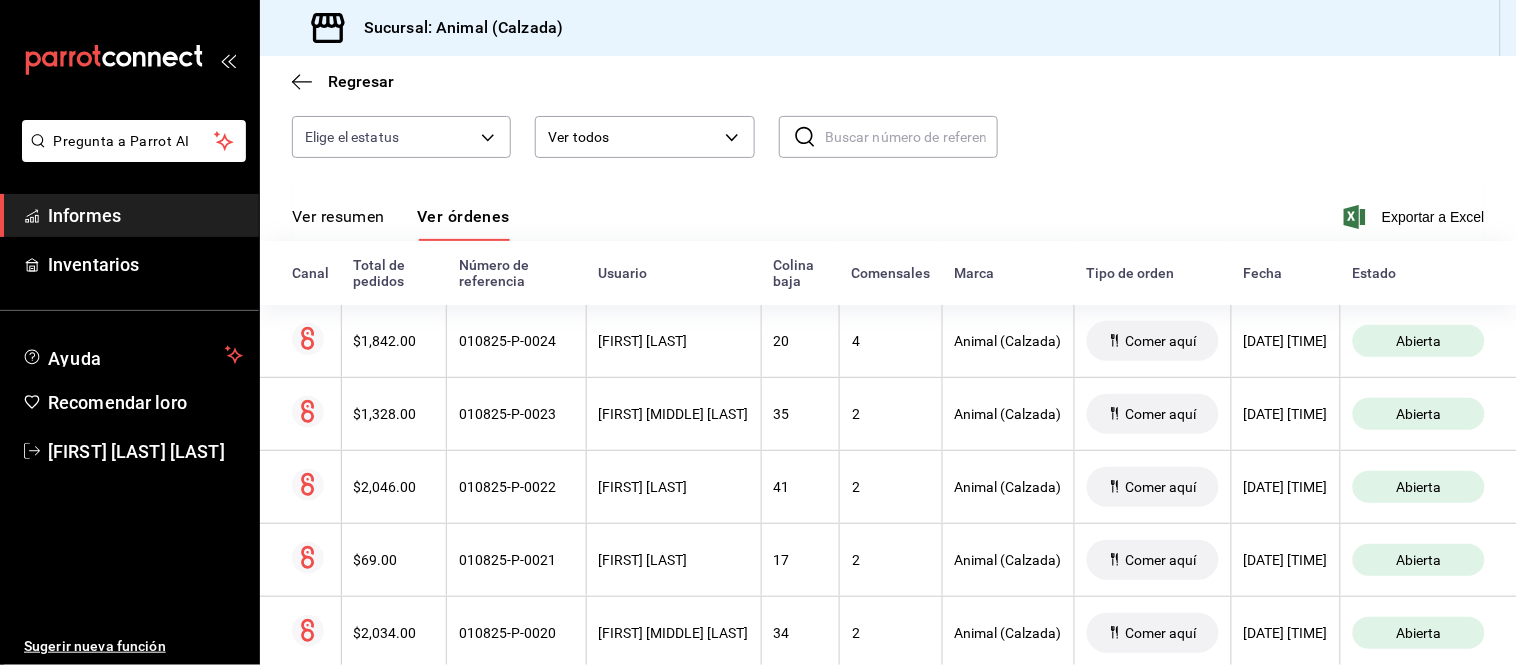 scroll, scrollTop: 0, scrollLeft: 0, axis: both 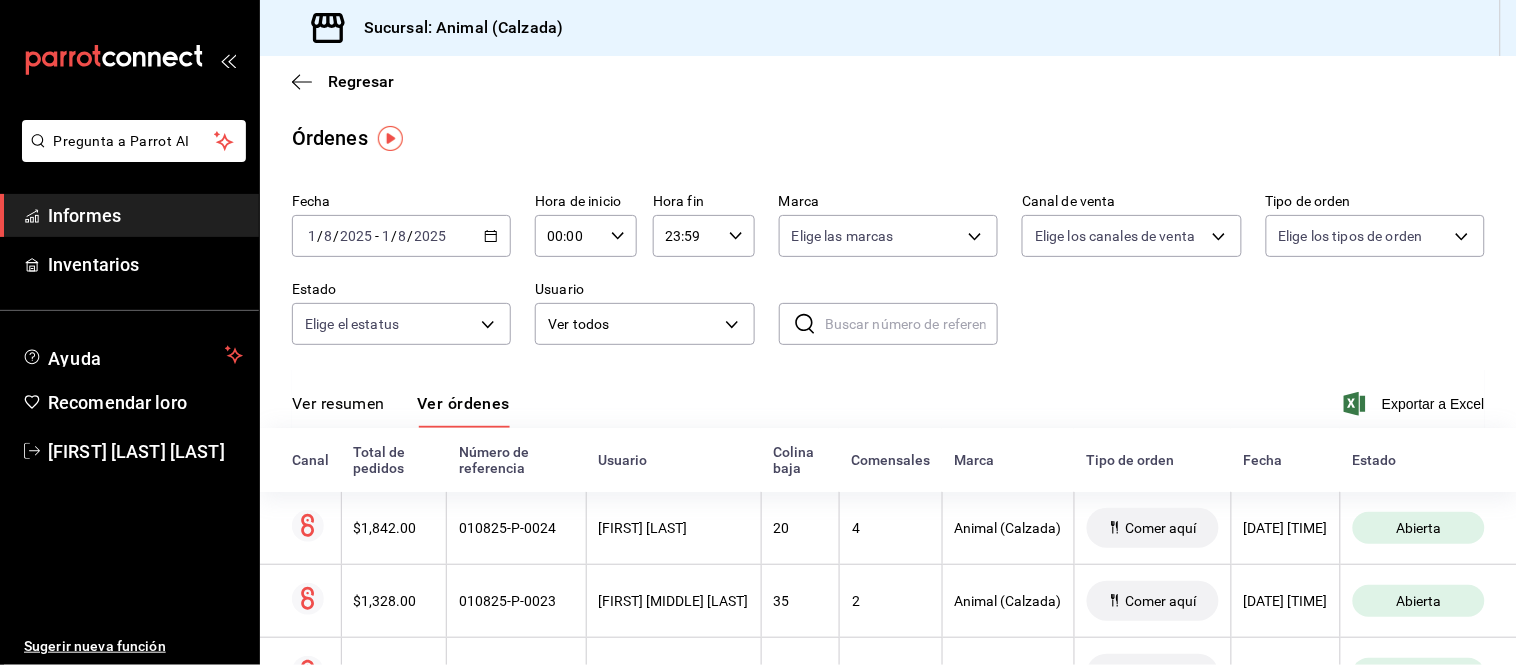 click on "00:00" at bounding box center [569, 236] 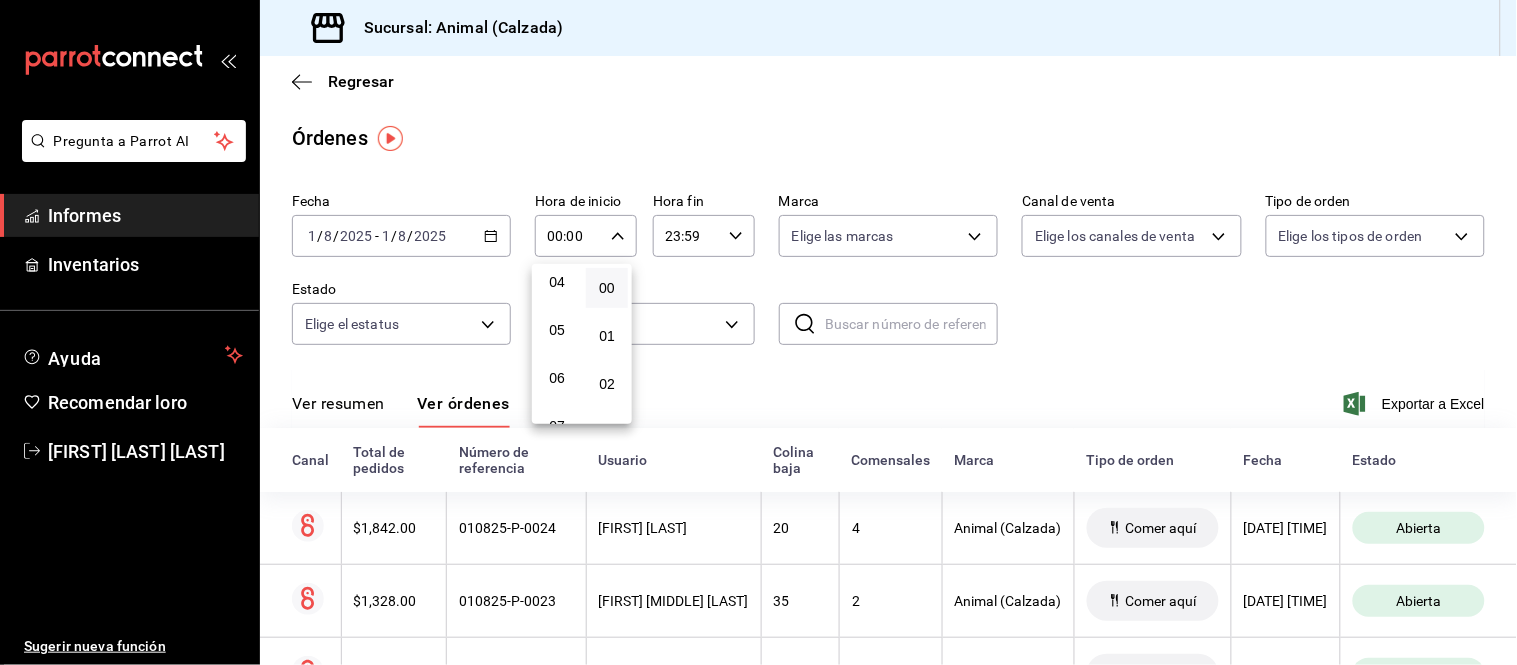 scroll, scrollTop: 222, scrollLeft: 0, axis: vertical 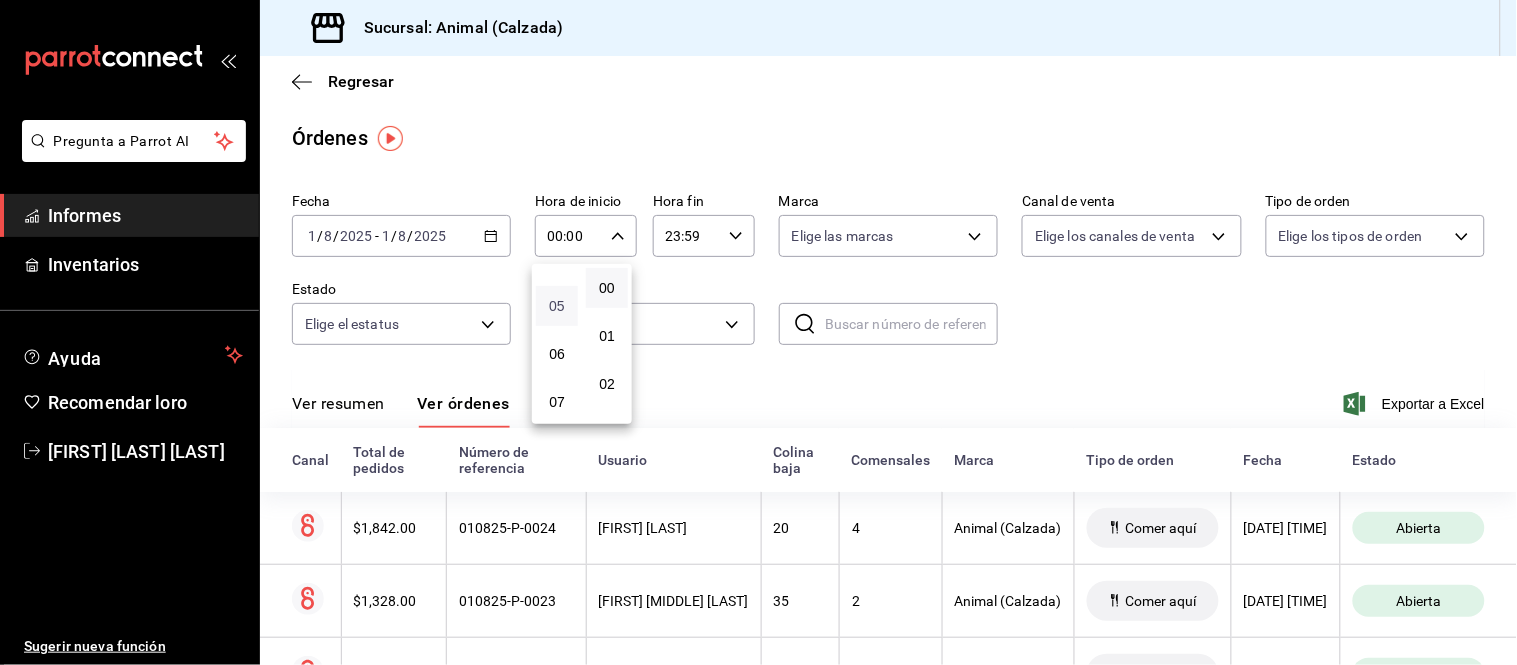 click on "05" at bounding box center (557, 306) 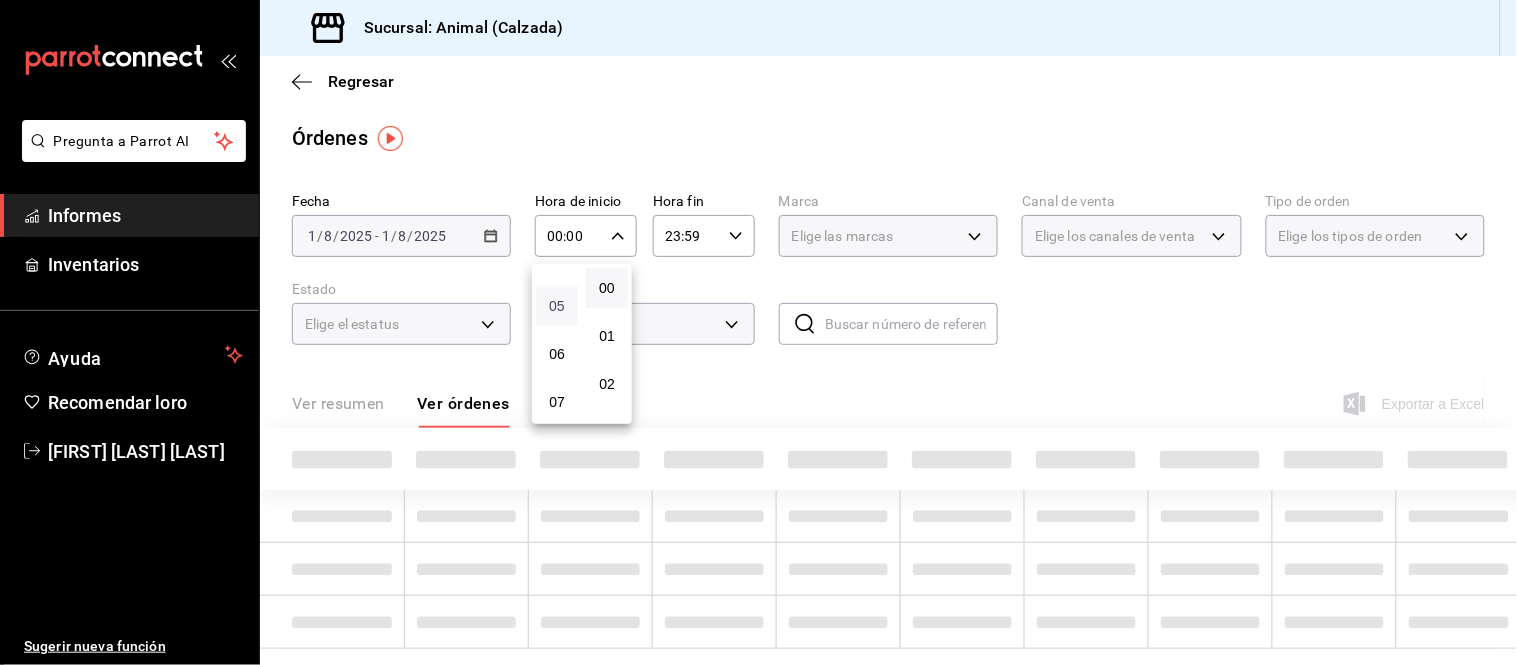type on "05:00" 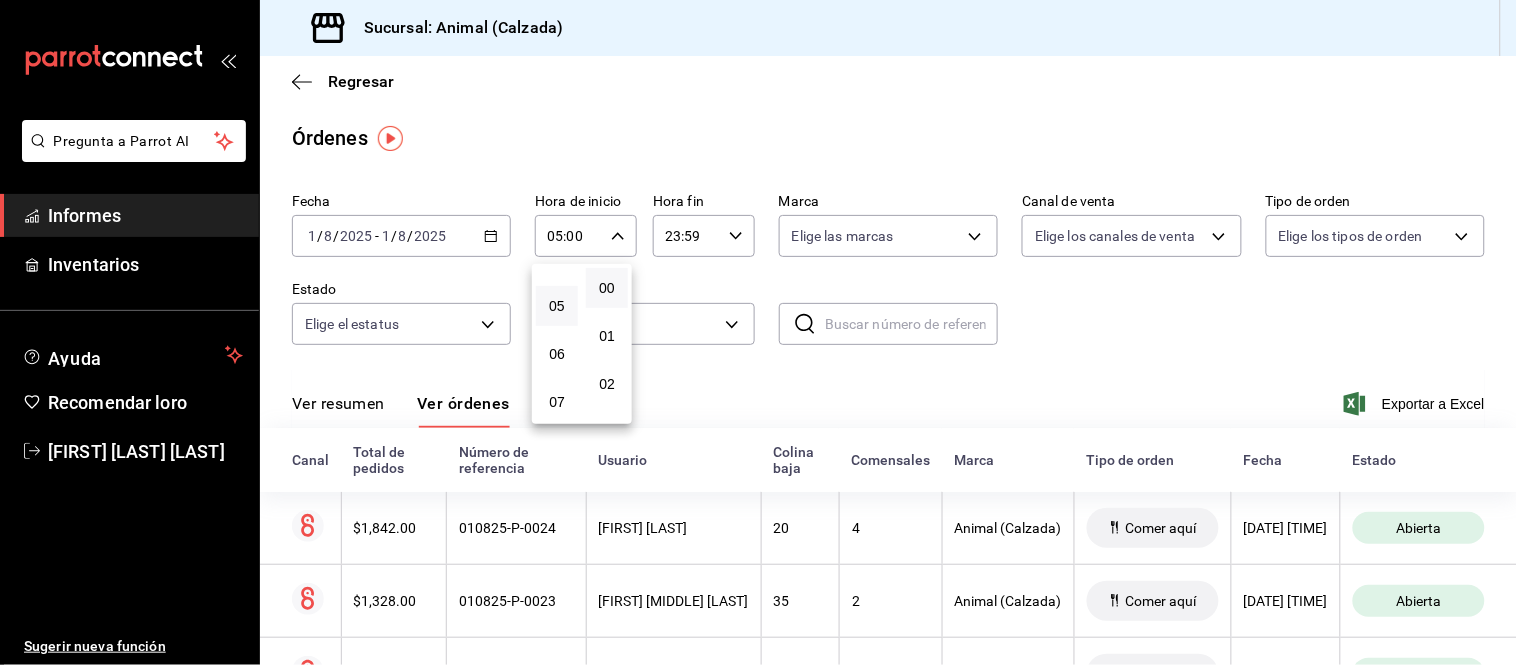 click at bounding box center (758, 332) 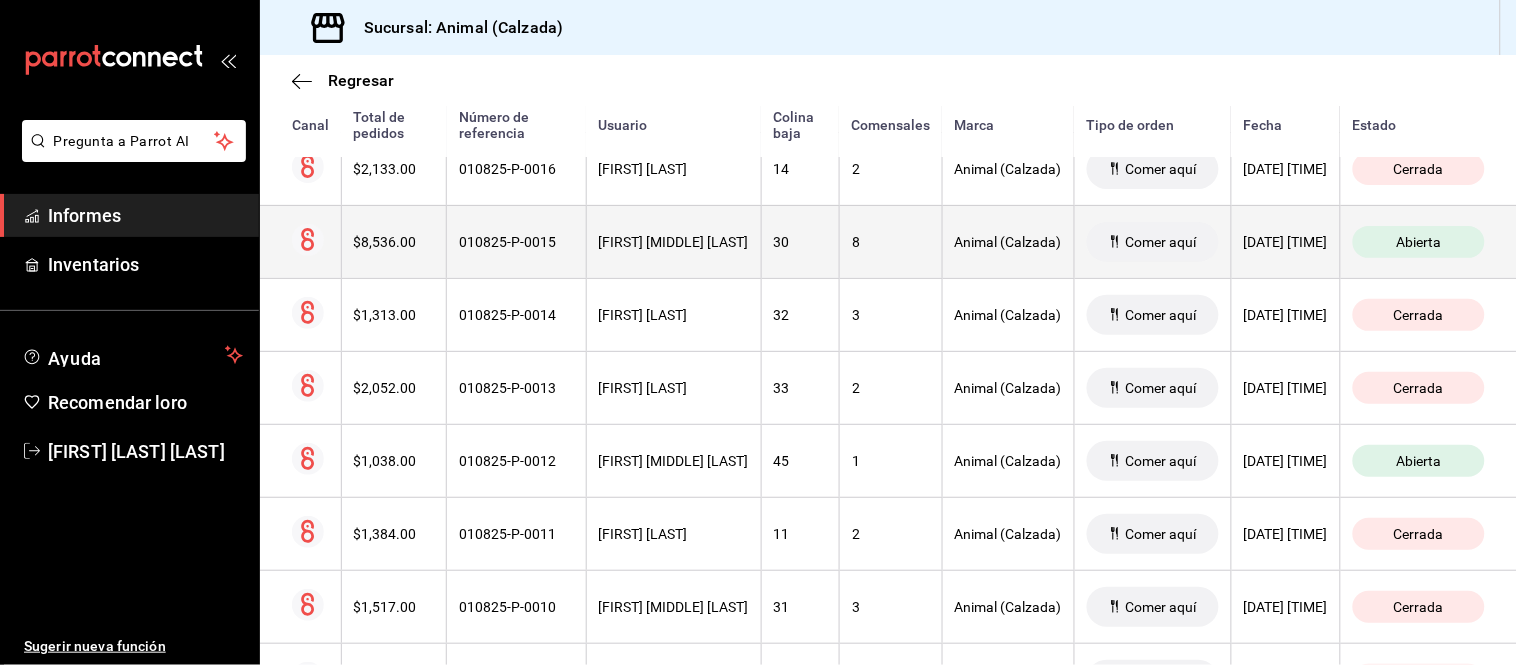 scroll, scrollTop: 1091, scrollLeft: 0, axis: vertical 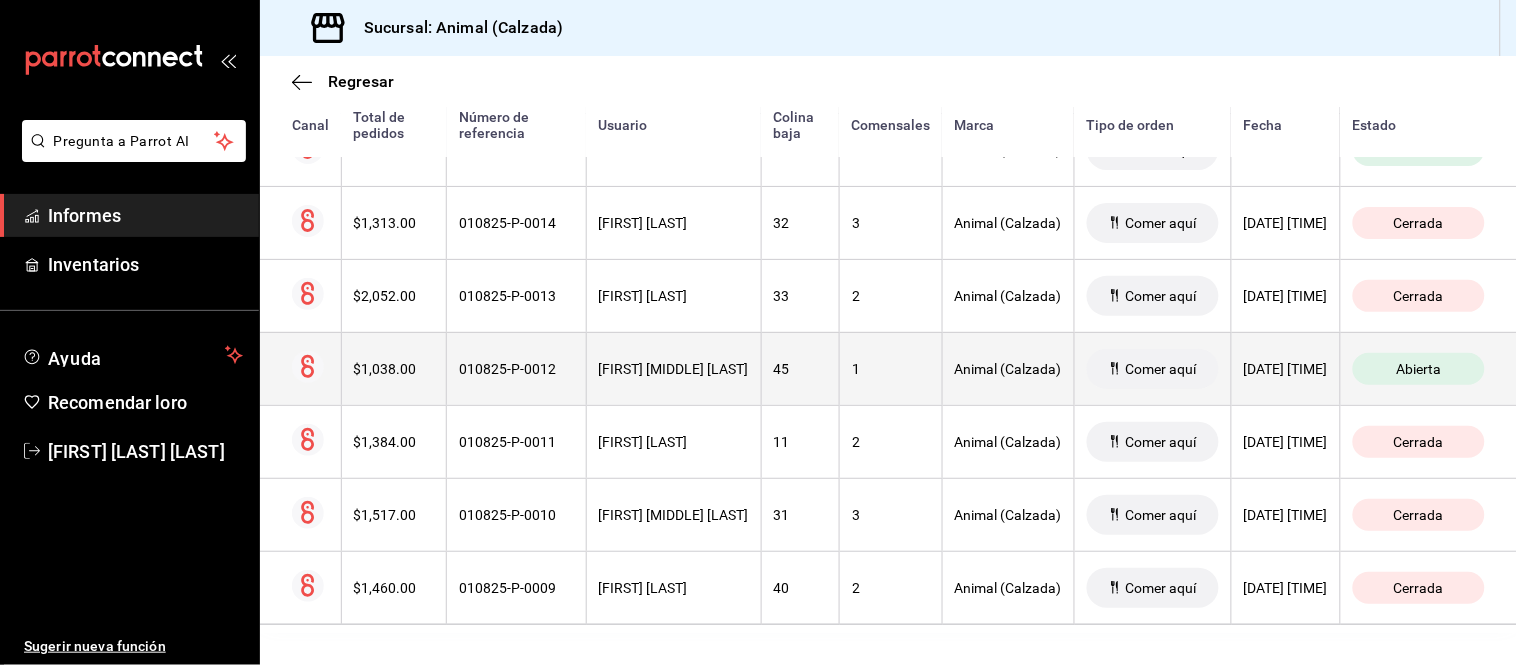 click on "1" at bounding box center (890, 368) 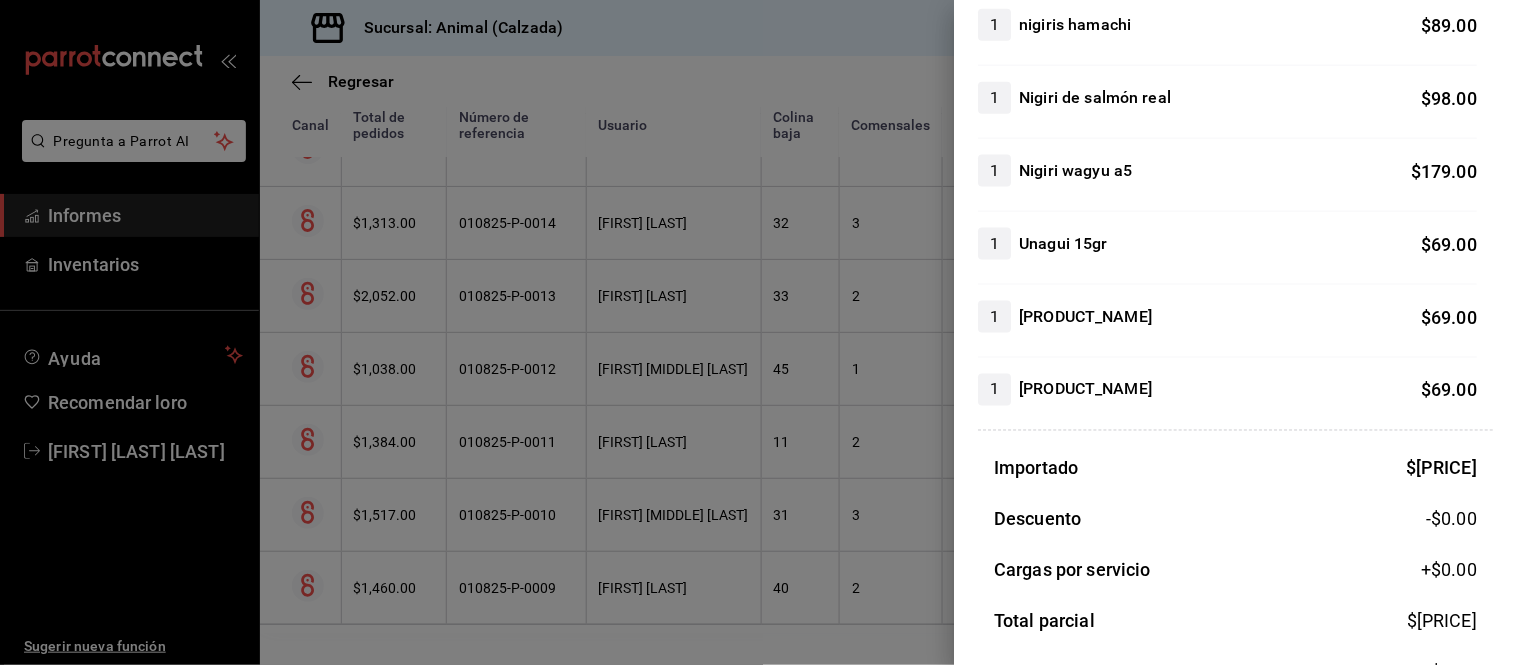 scroll, scrollTop: 666, scrollLeft: 0, axis: vertical 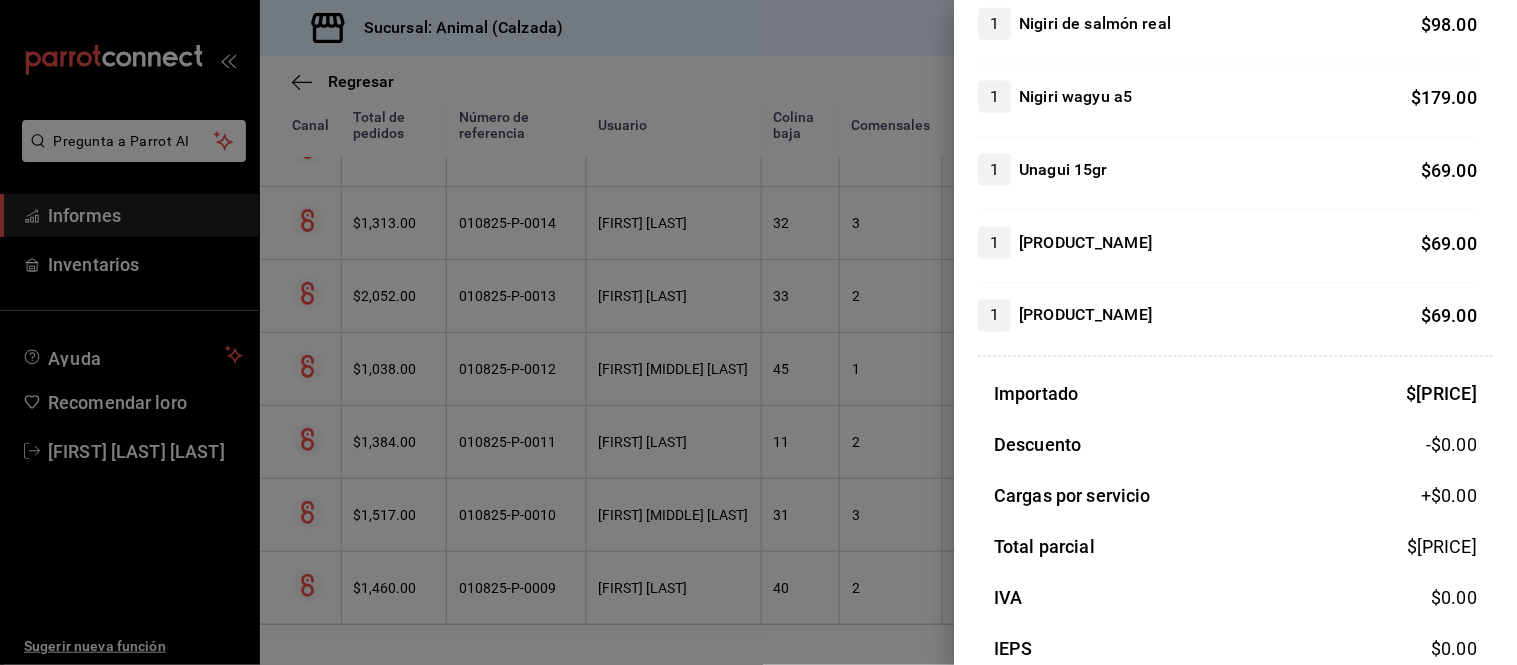 click at bounding box center [758, 332] 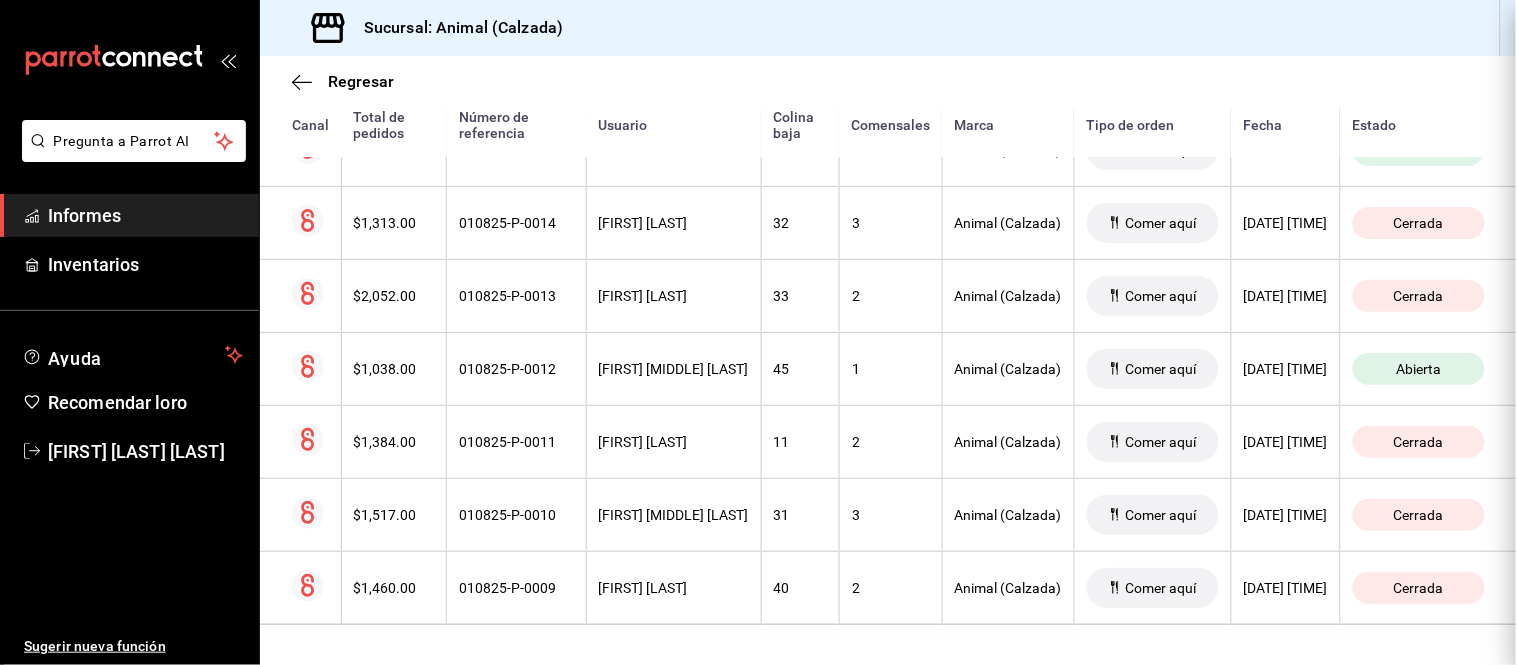 scroll, scrollTop: 0, scrollLeft: 0, axis: both 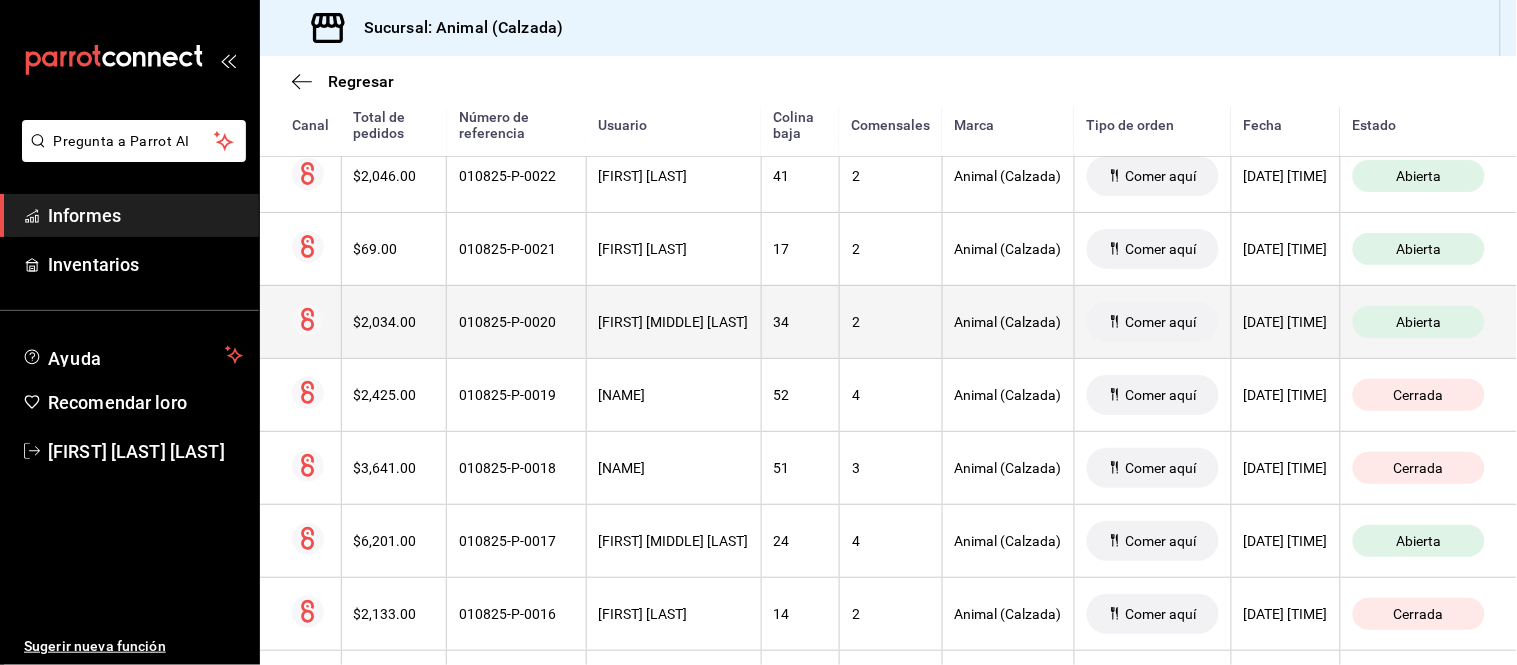 click on "34" at bounding box center (800, 321) 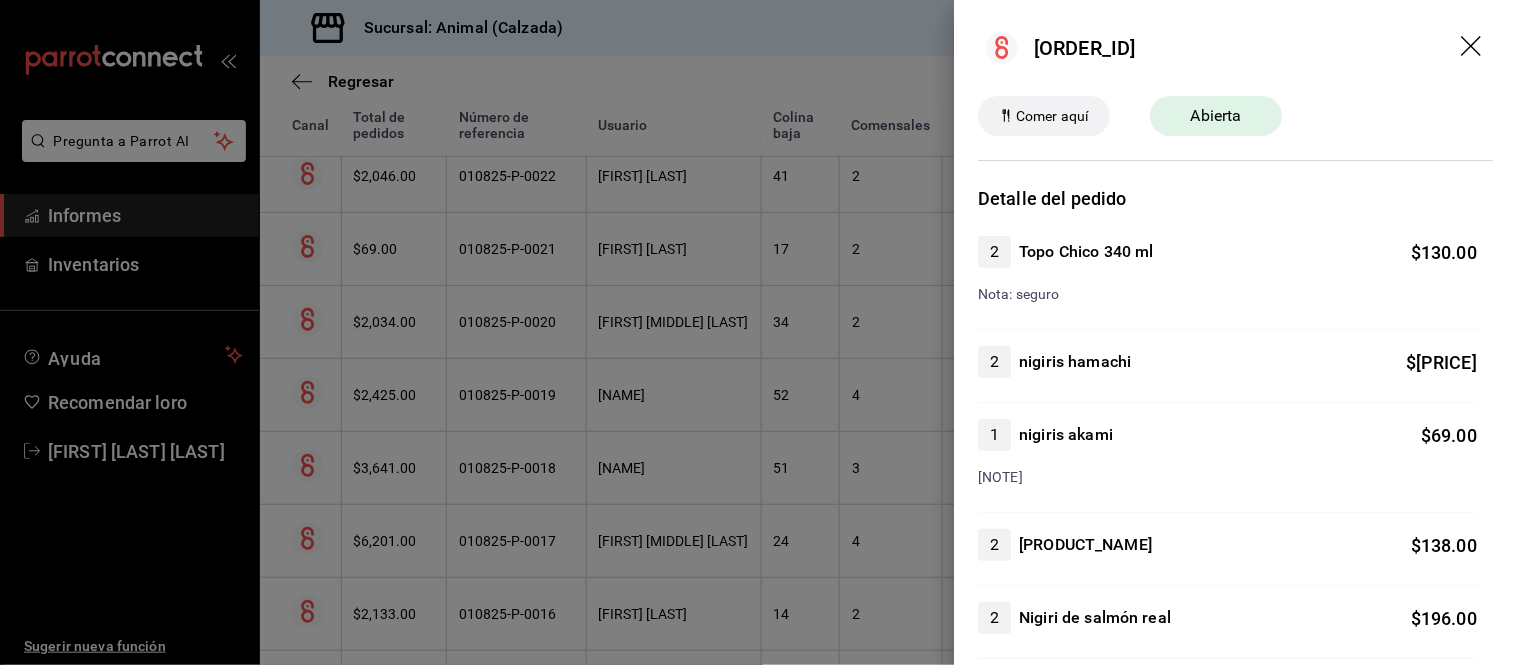 click at bounding box center (758, 332) 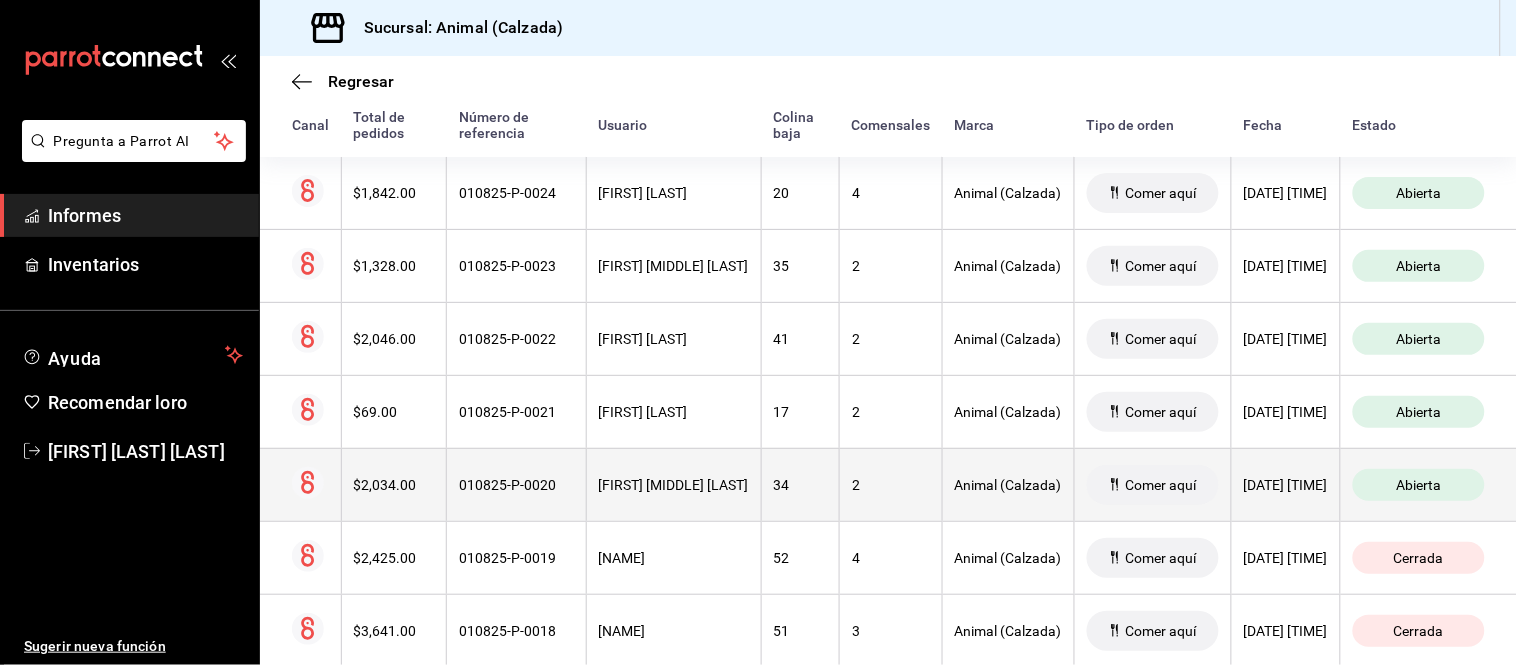 scroll, scrollTop: 313, scrollLeft: 0, axis: vertical 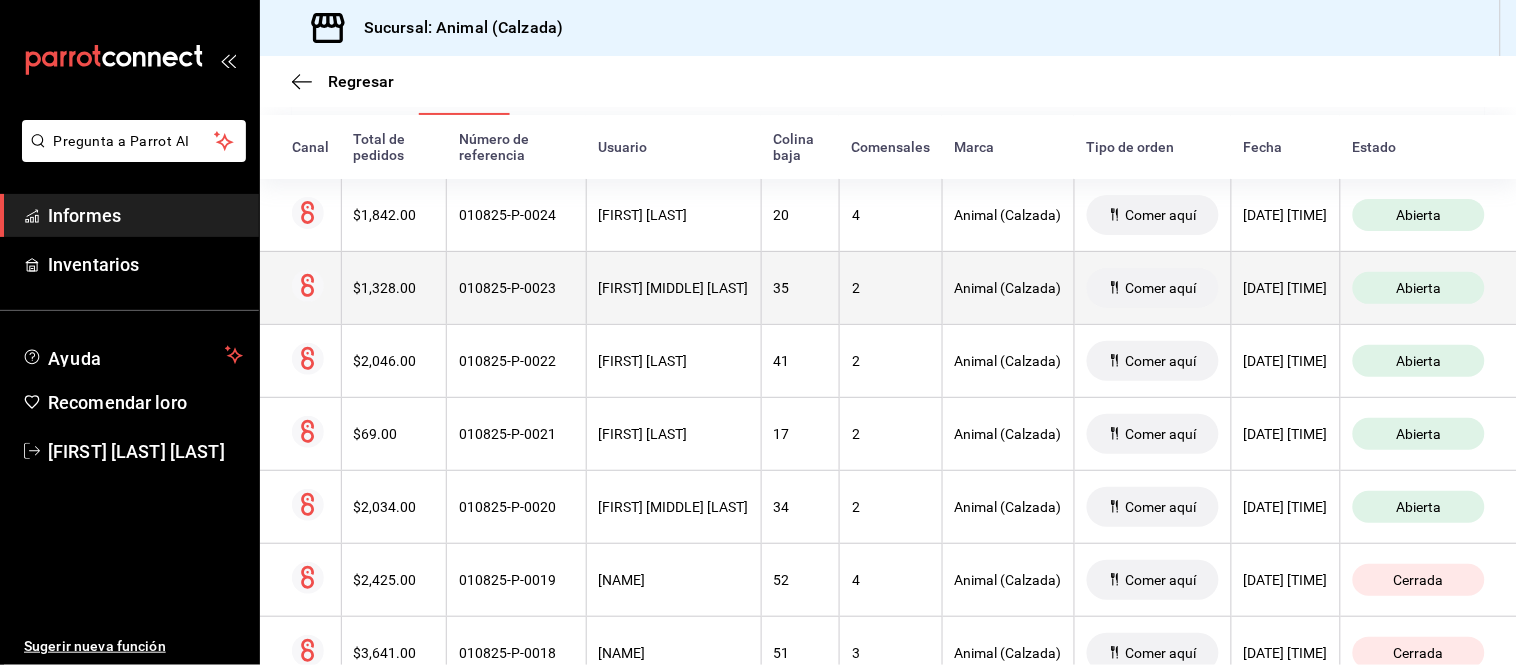 click on "35" at bounding box center [800, 287] 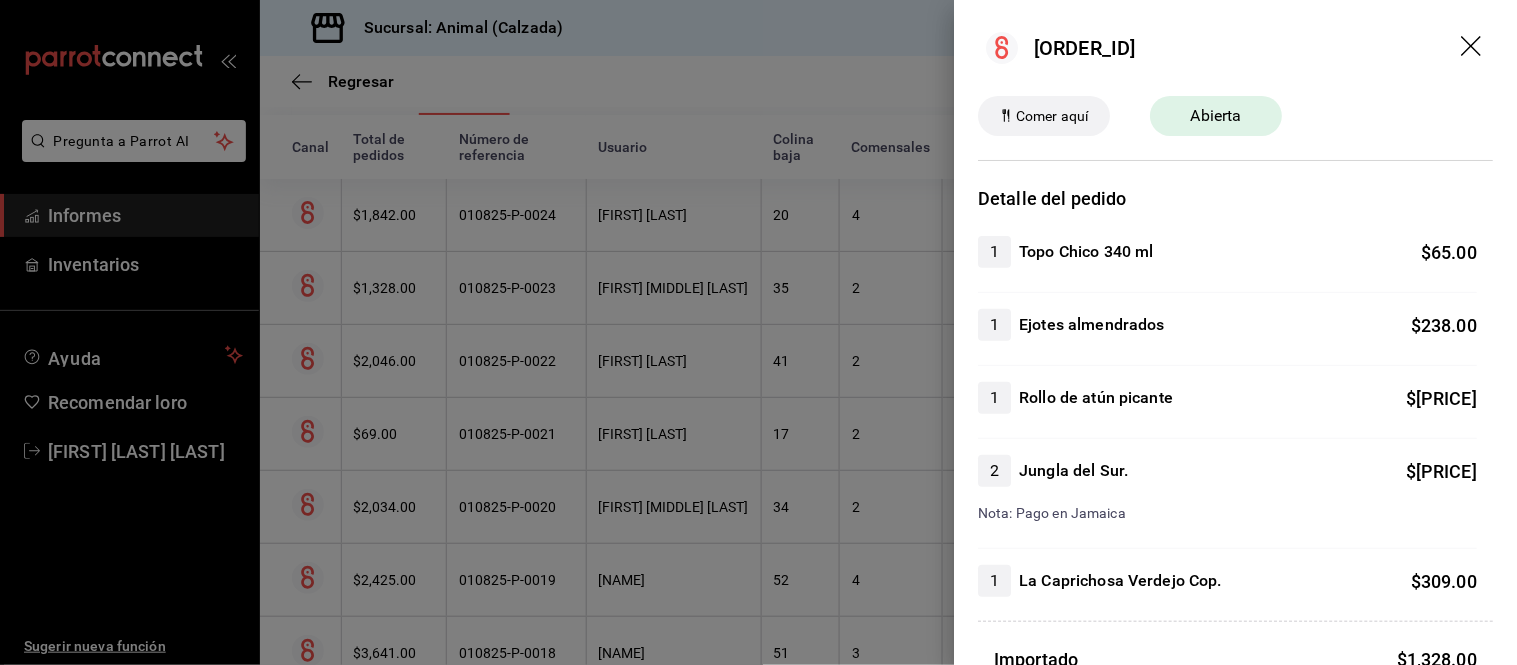 click at bounding box center [758, 332] 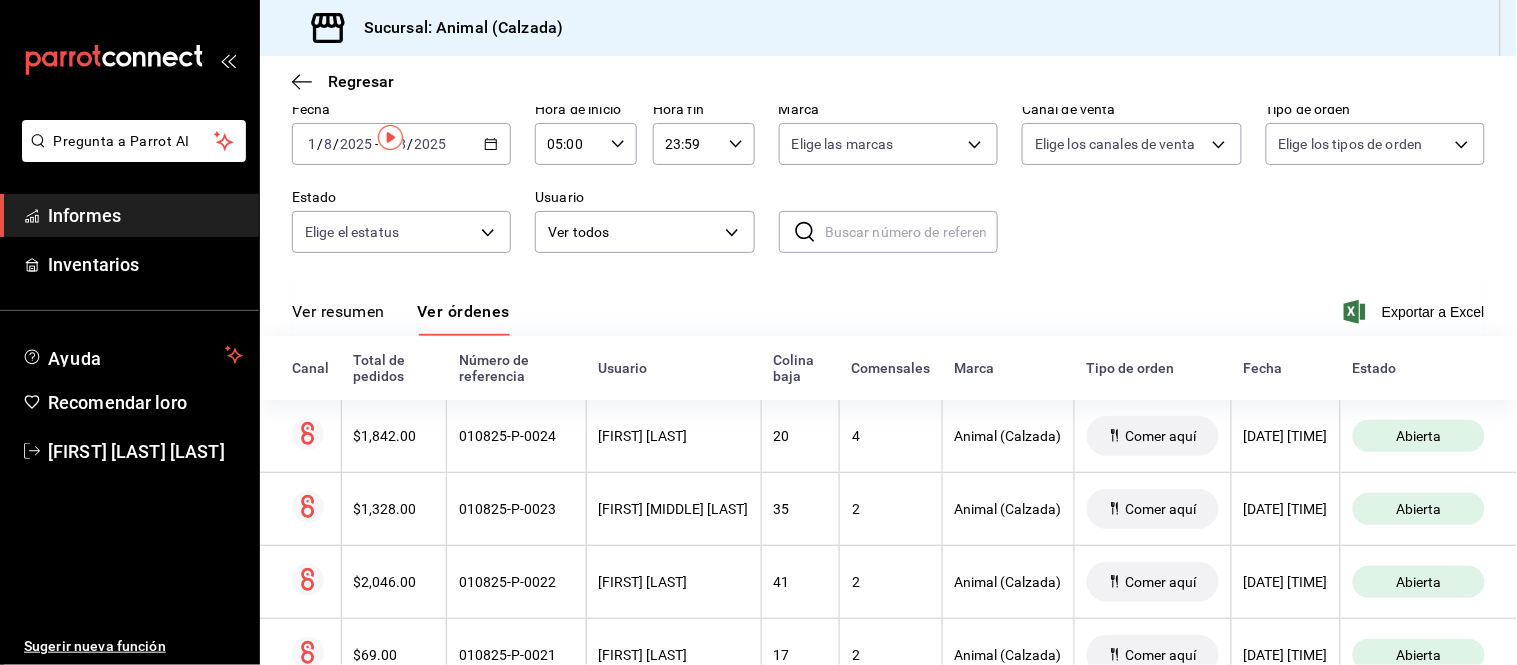 scroll, scrollTop: 0, scrollLeft: 0, axis: both 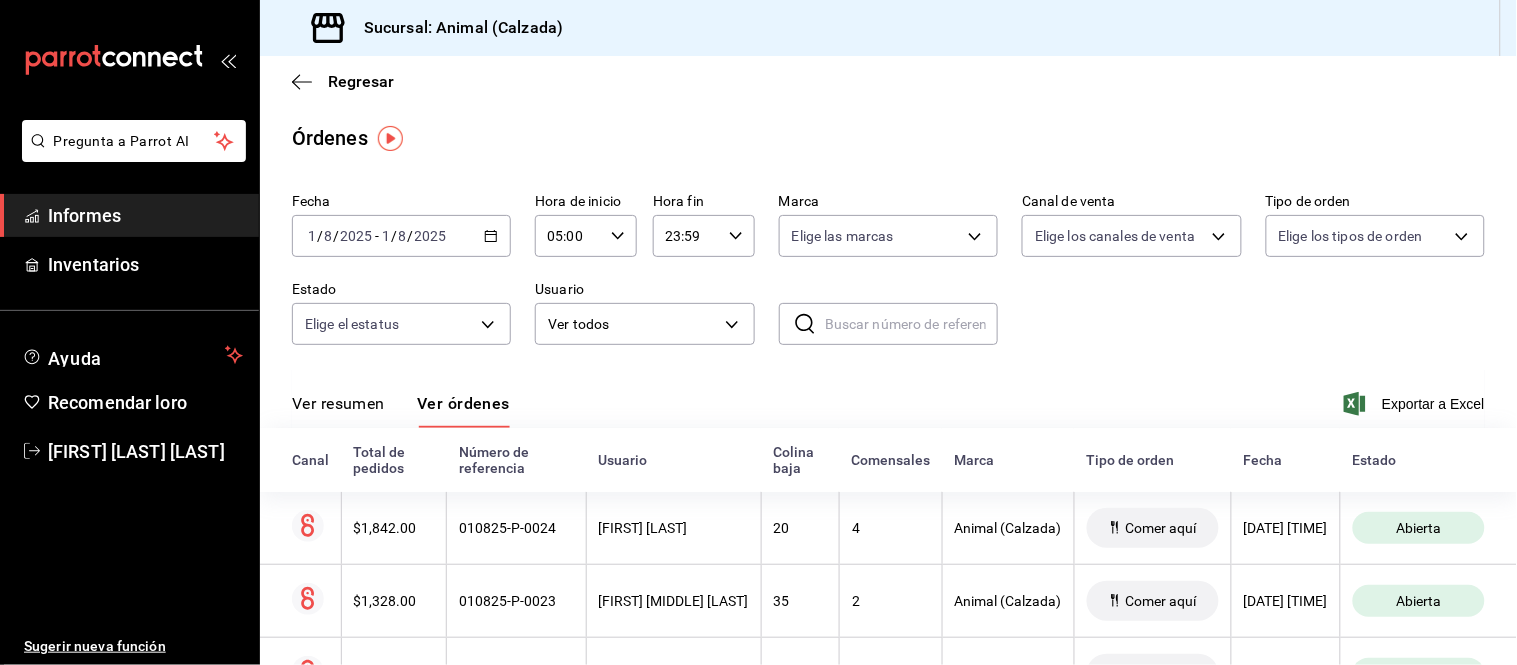 drag, startPoint x: 375, startPoint y: 405, endPoint x: 374, endPoint y: 391, distance: 14.035668 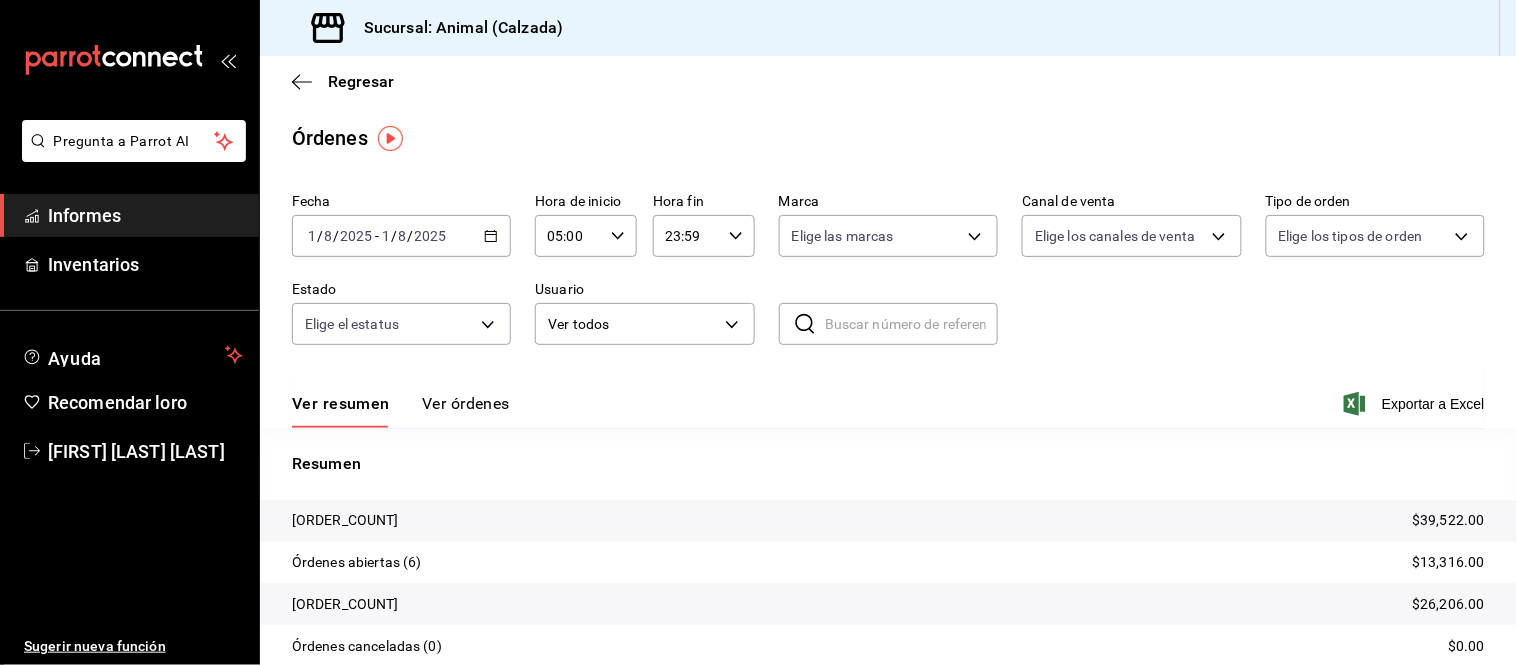 click on "Ver órdenes" at bounding box center (466, 403) 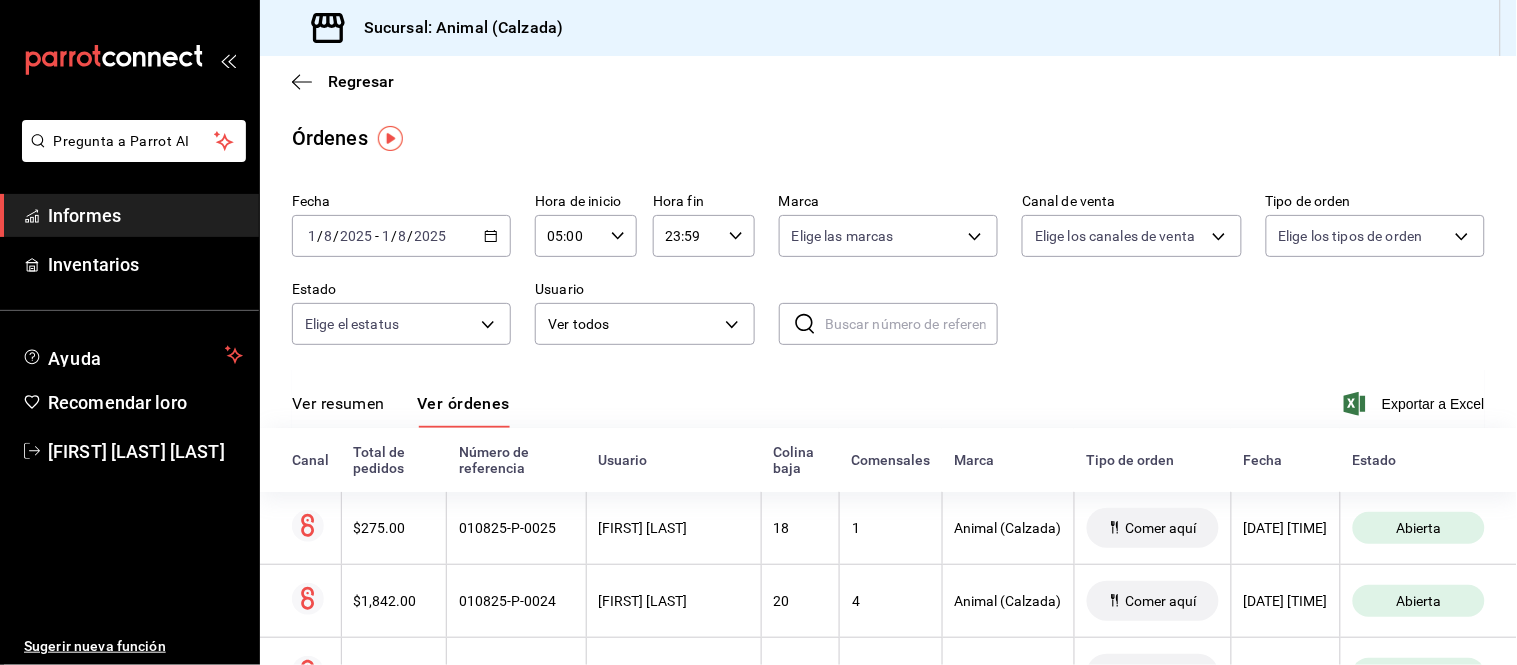 drag, startPoint x: 403, startPoint y: 407, endPoint x: 373, endPoint y: 405, distance: 30.066593 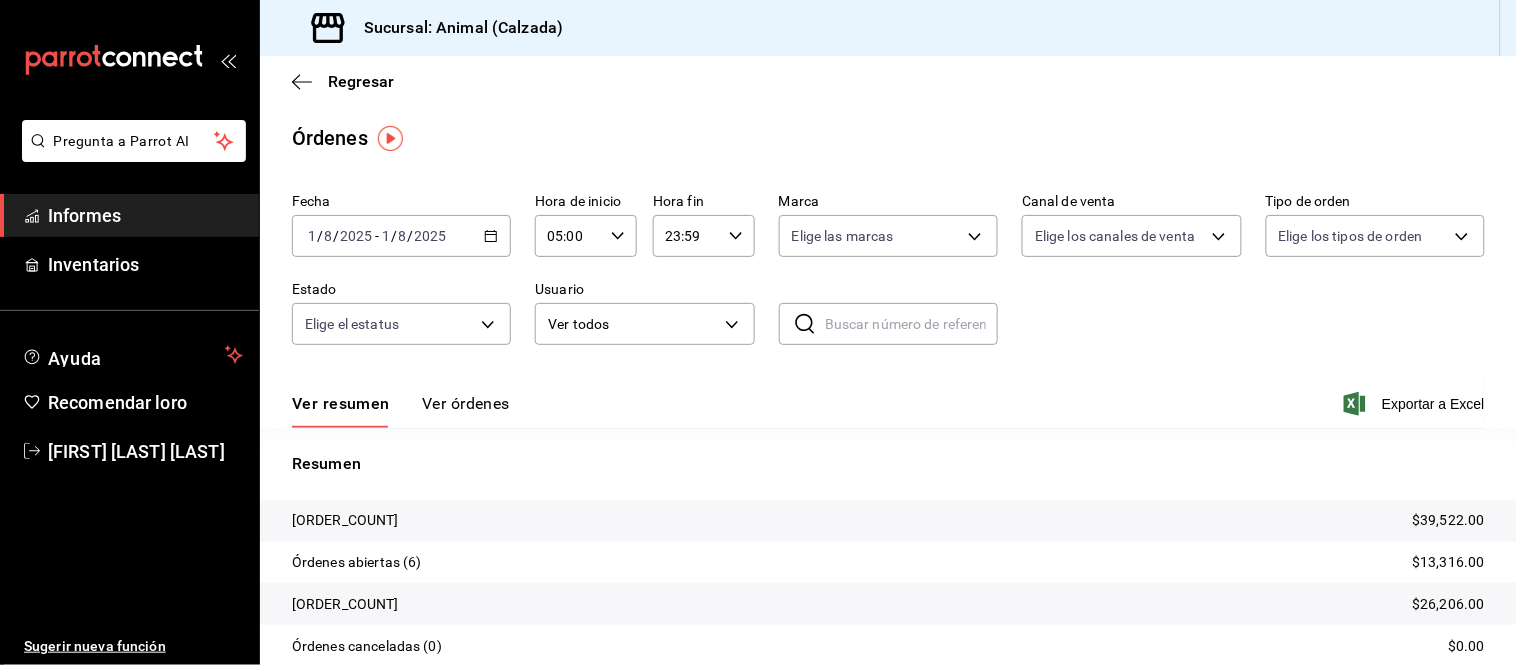 click on "Informes" at bounding box center [145, 215] 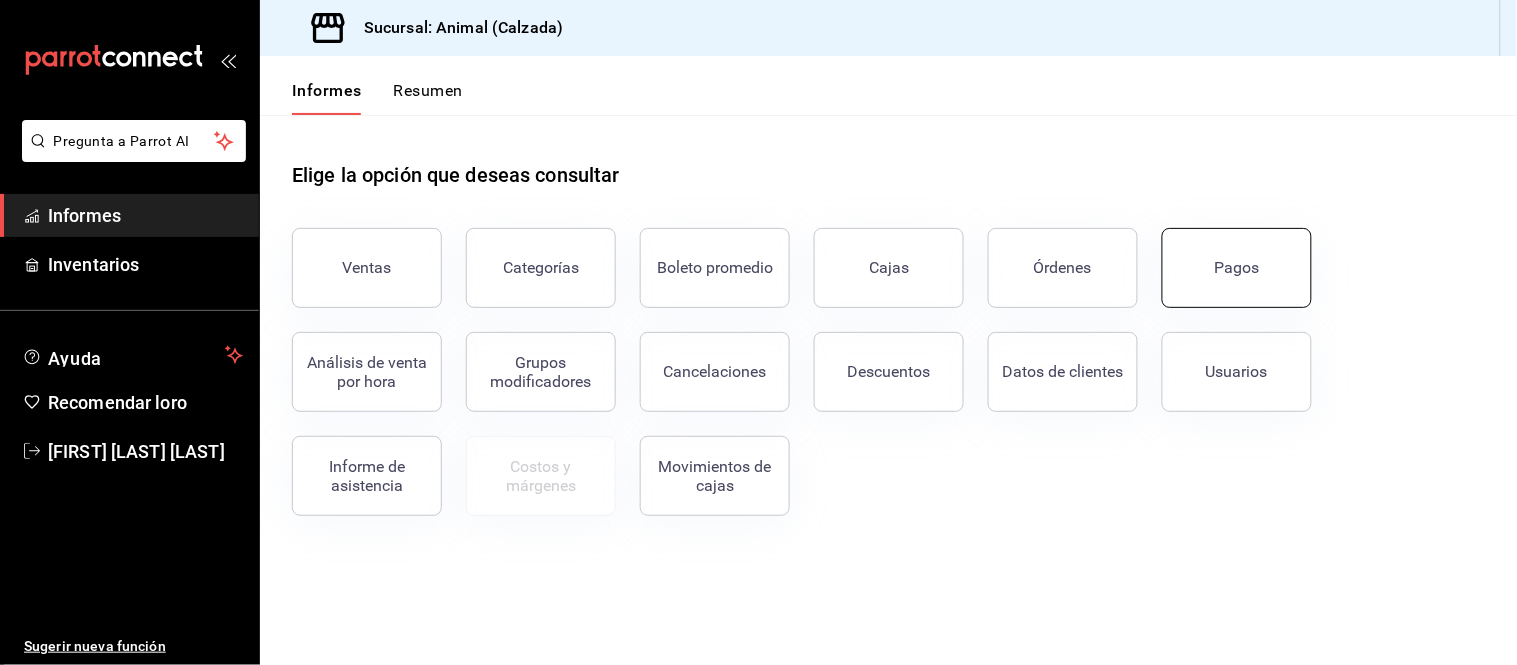 click on "Pagos" at bounding box center (1237, 268) 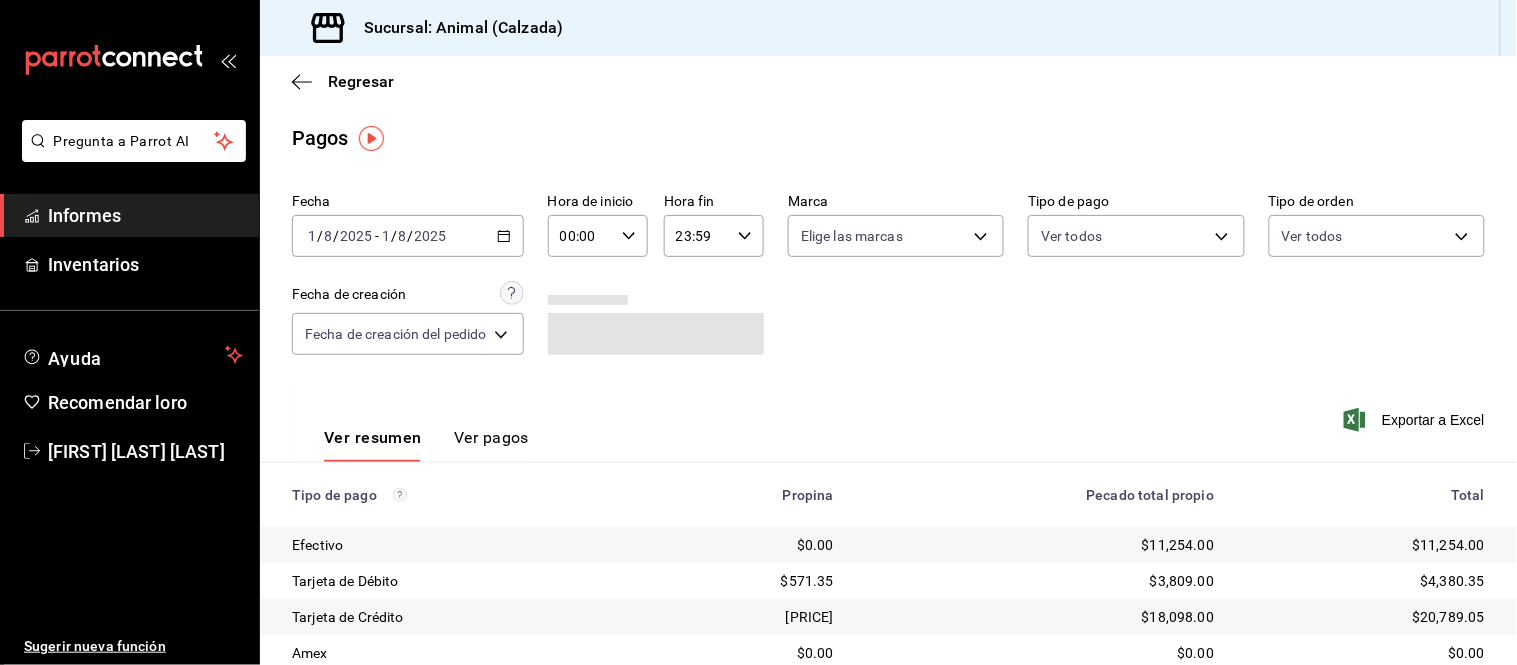 click 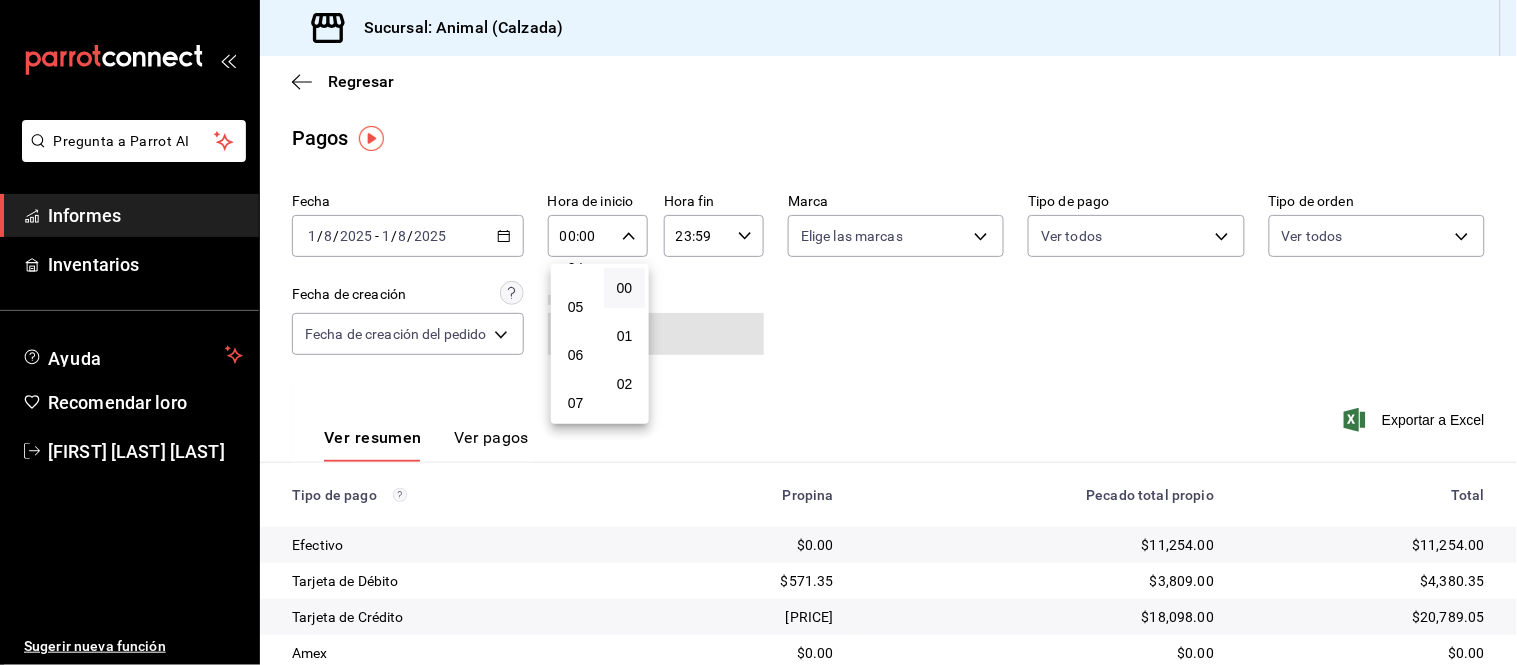 scroll, scrollTop: 222, scrollLeft: 0, axis: vertical 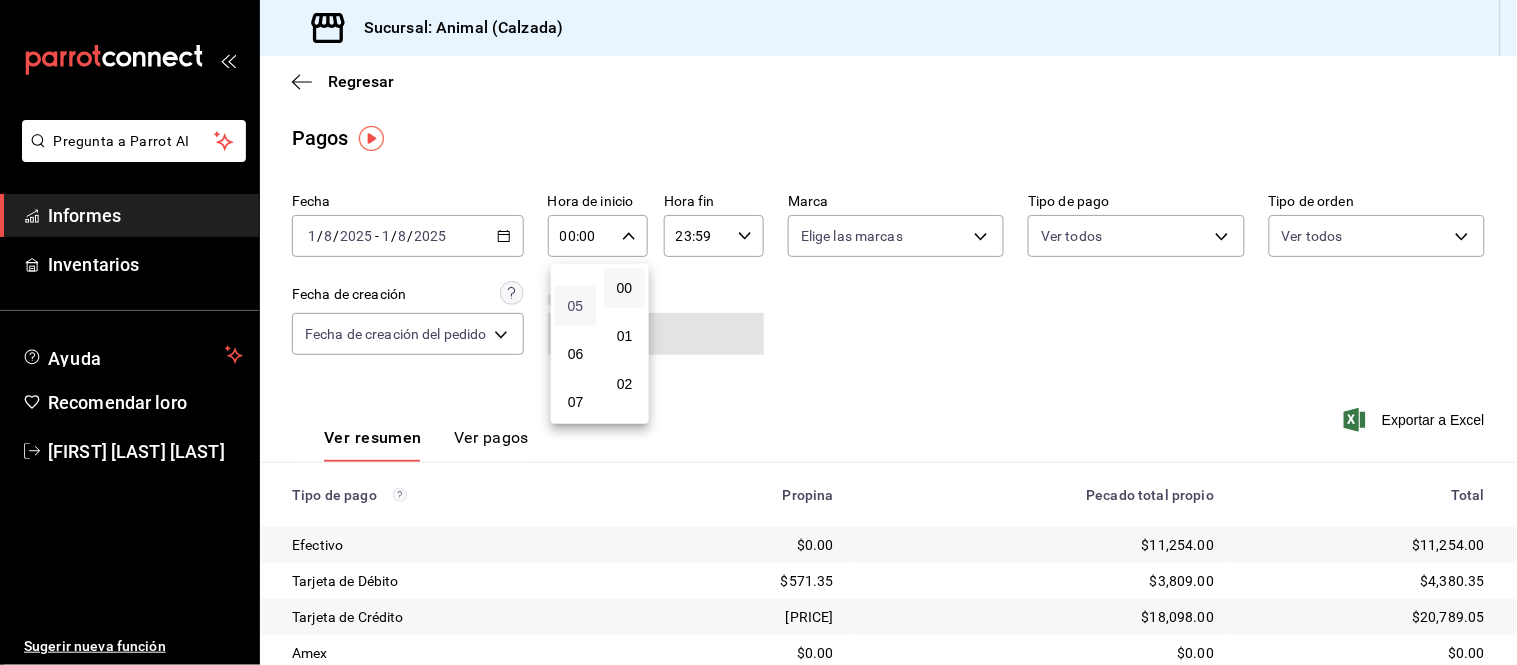 click on "05" at bounding box center (576, 306) 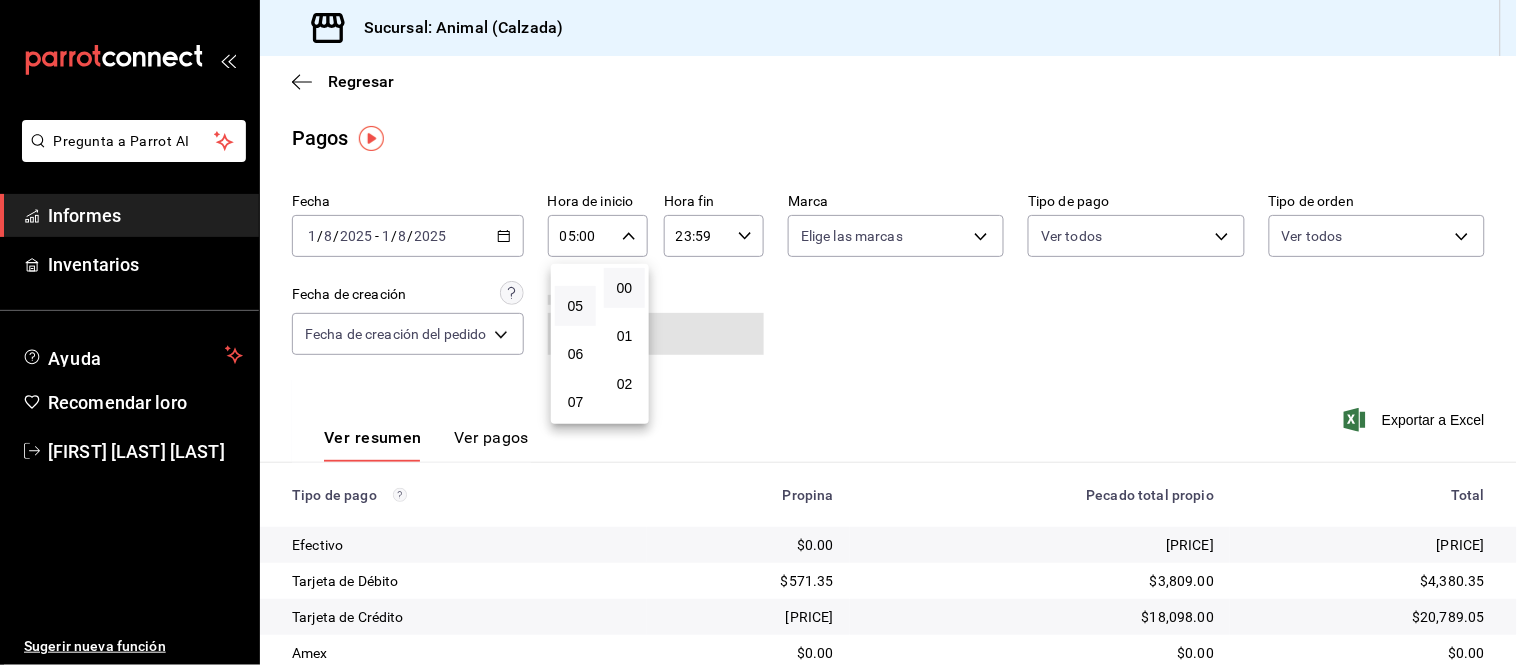 click at bounding box center [758, 332] 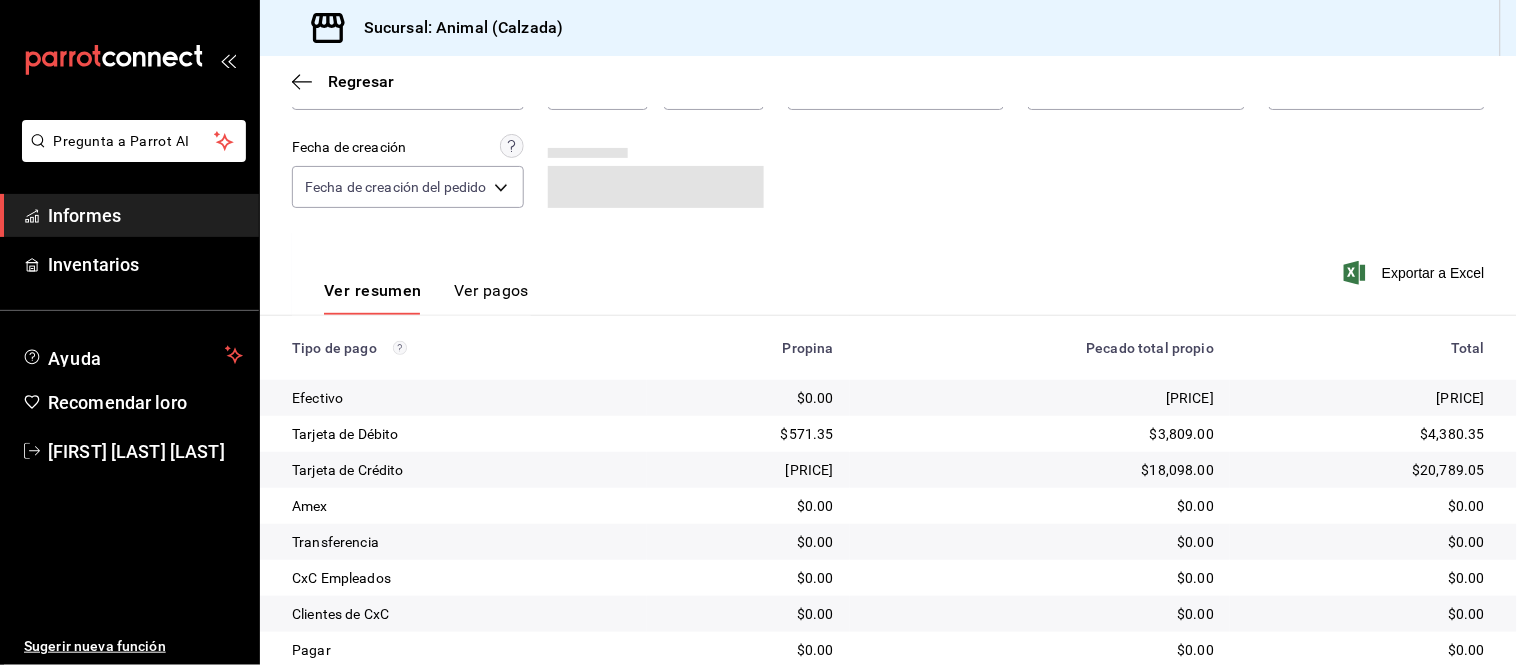 scroll, scrollTop: 107, scrollLeft: 0, axis: vertical 